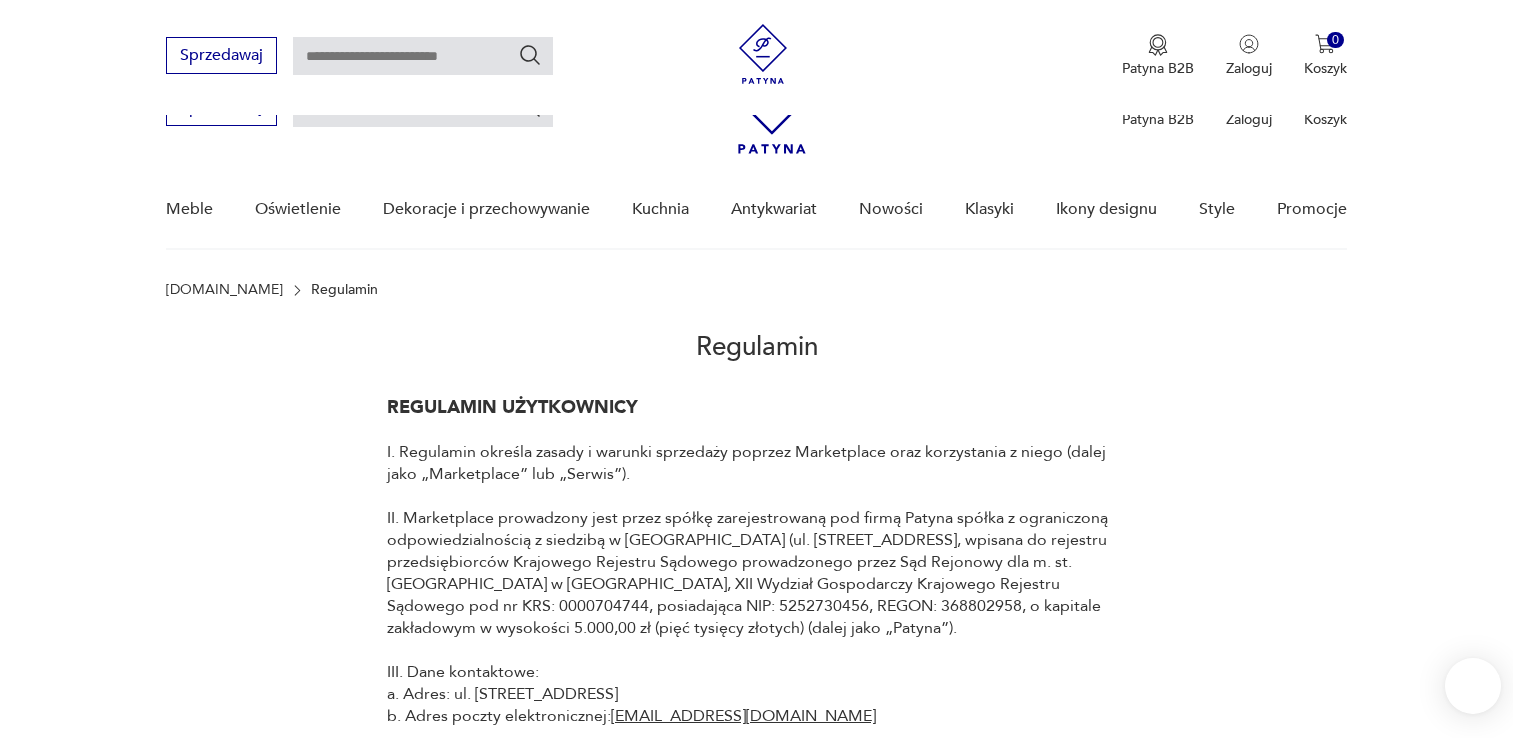 scroll, scrollTop: 1612, scrollLeft: 0, axis: vertical 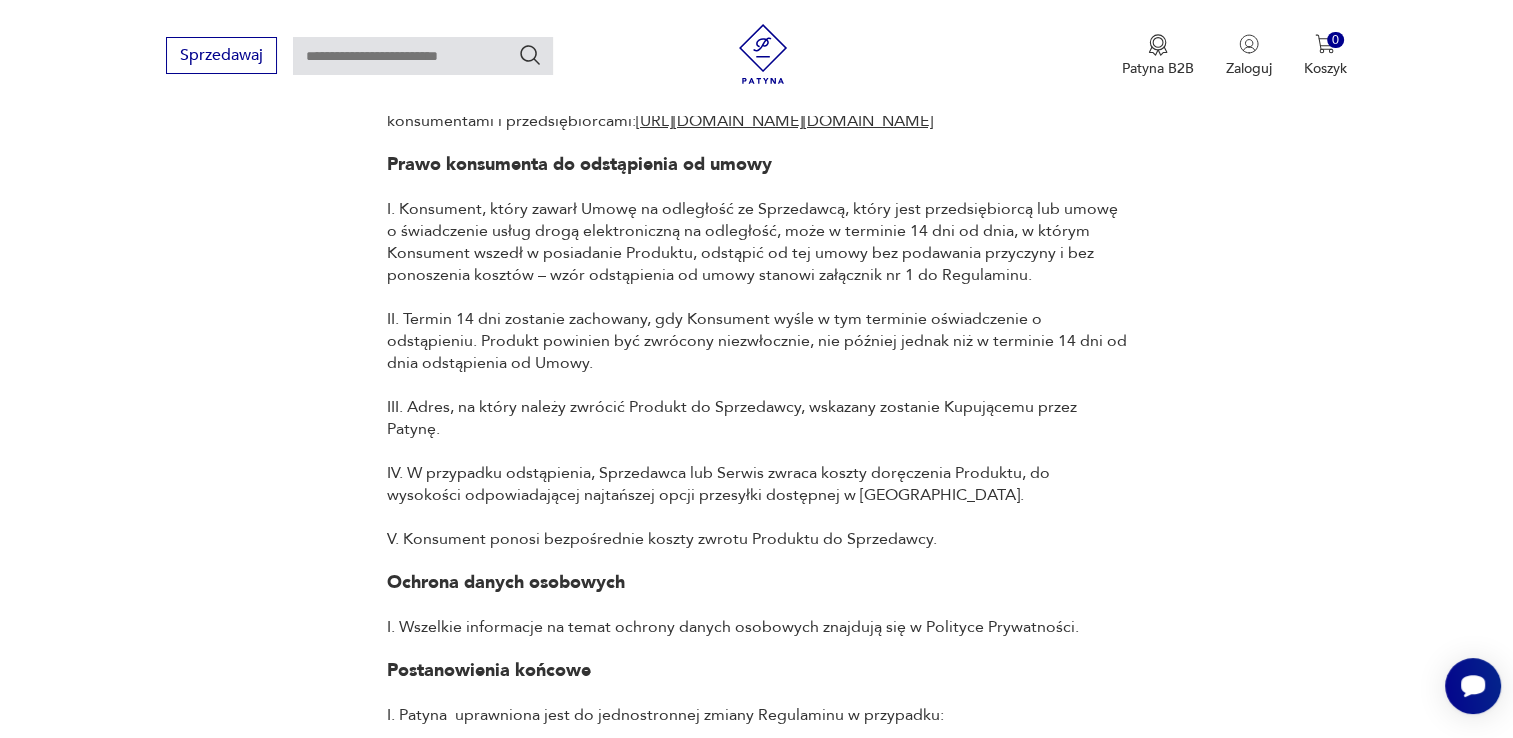 click on "REGULAMIN UŻYTKOWNICY
I. Regulamin określa zasady i warunki sprzedaży poprzez Marketplace oraz korzystania z niego (dalej jako „Marketplace” lub „Serwis”).
II. Marketplace prowadzony jest przez spółkę zarejestrowaną pod firmą Patyna spółka z ograniczoną odpowiedzialnością z siedzibą w Warszawie (ul. Mazowiecka 11/49, 00-052 Warszawa), wpisana do rejestru przedsiębiorców Krajowego Rejestru Sądowego prowadzonego przez Sąd Rejonowy dla m. st. Warszawy w Warszawie, XII Wydział Gospodarczy Krajowego Rejestru Sądowego pod nr KRS: 0000704744, posiadająca NIP: 5252730456, REGON: 368802958, o kapitale zakładowym w wysokości 5.000,00 zł (pięć tysięcy złotych) (dalej jako „Patyna”).
III. Dane kontaktowe:
a. Adres: ul. Mazowiecka 11/49, 00-052 Warszawa
b. Adres poczty elektronicznej:  kontakt@patyna.pl
IV. Definicje
Kupujący – Użytkownik, który dokonał zakupu Produktu;
Produkt – produkt wystawiony na sprzedaż w Marketplace przez Sprzedawcę;" at bounding box center (757, 2783) 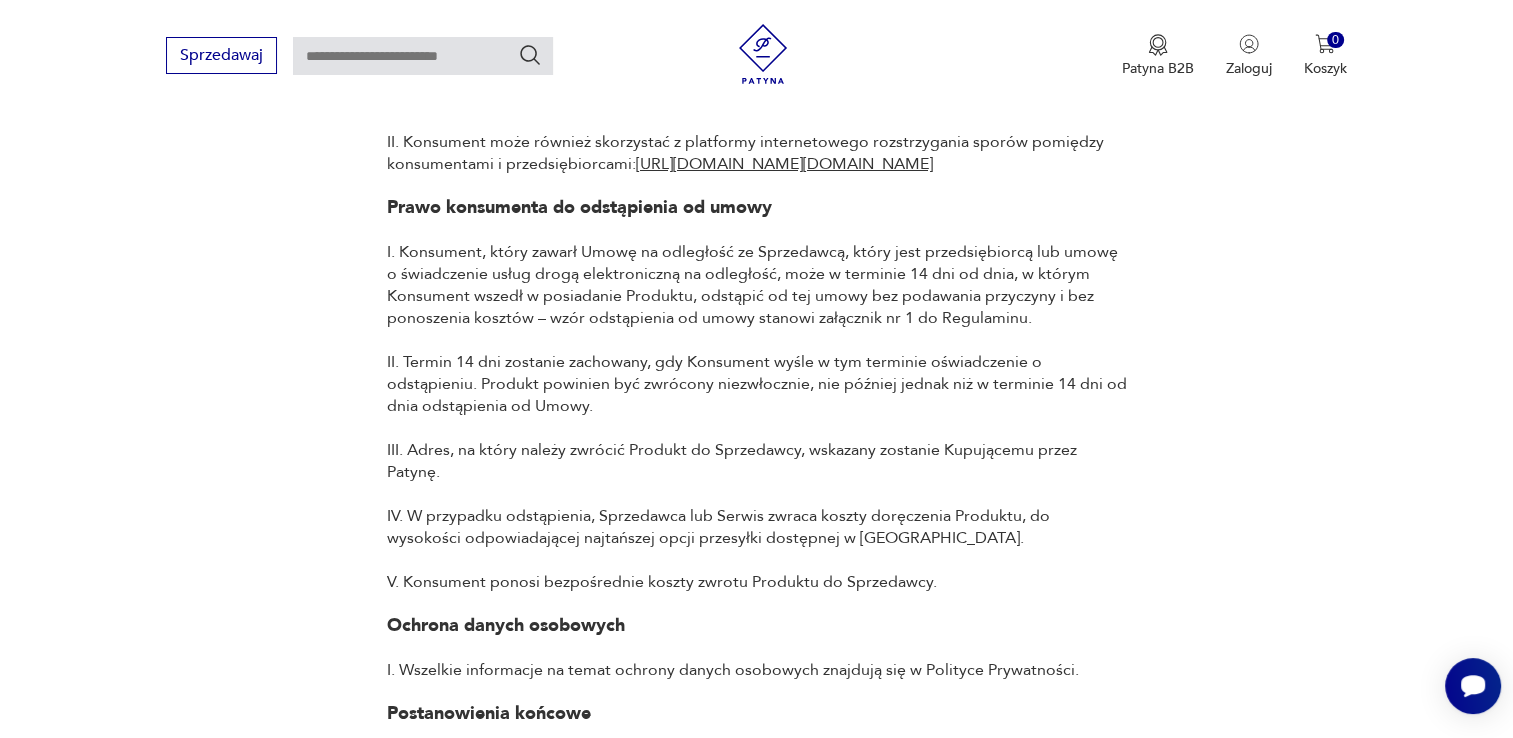 scroll, scrollTop: 7415, scrollLeft: 0, axis: vertical 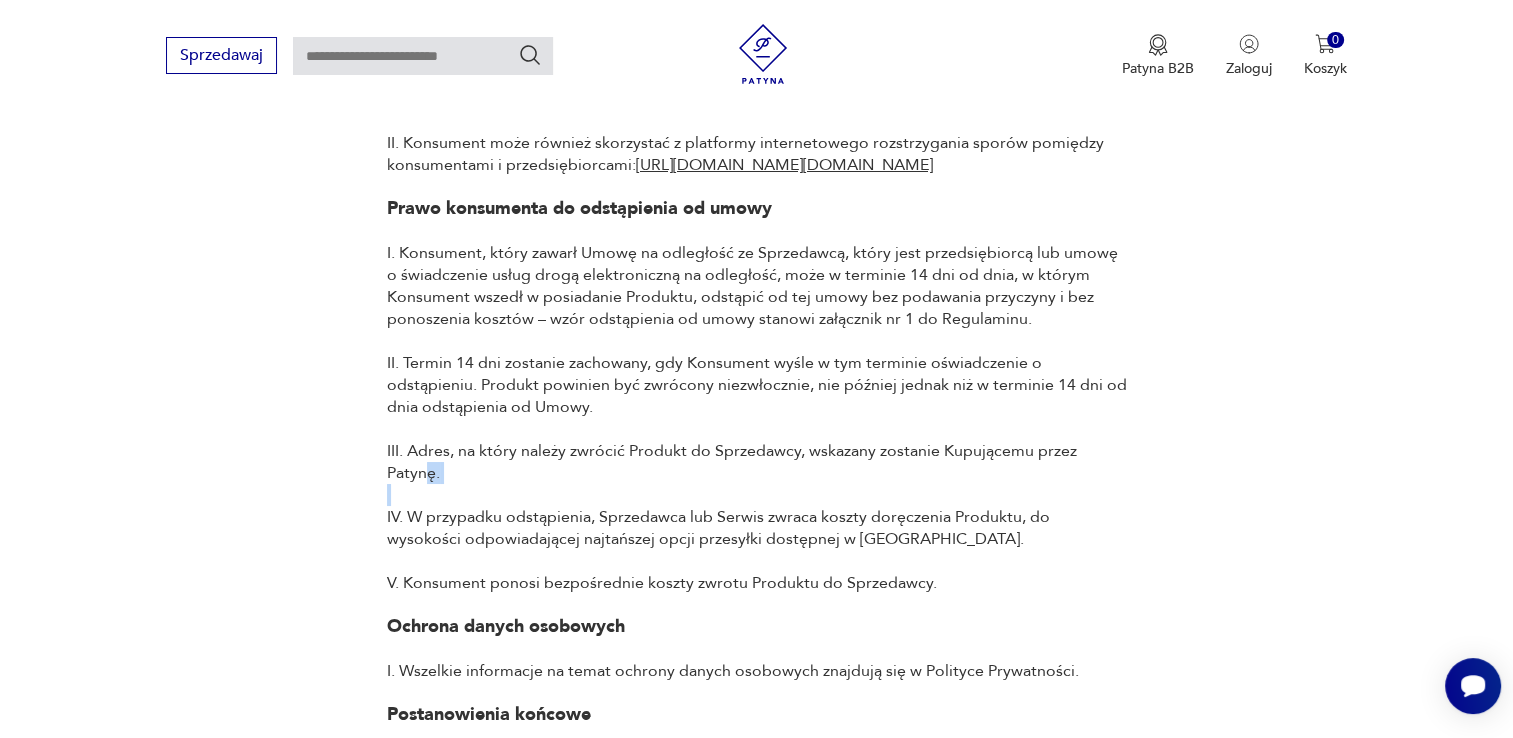 drag, startPoint x: 456, startPoint y: 550, endPoint x: 424, endPoint y: 542, distance: 32.984844 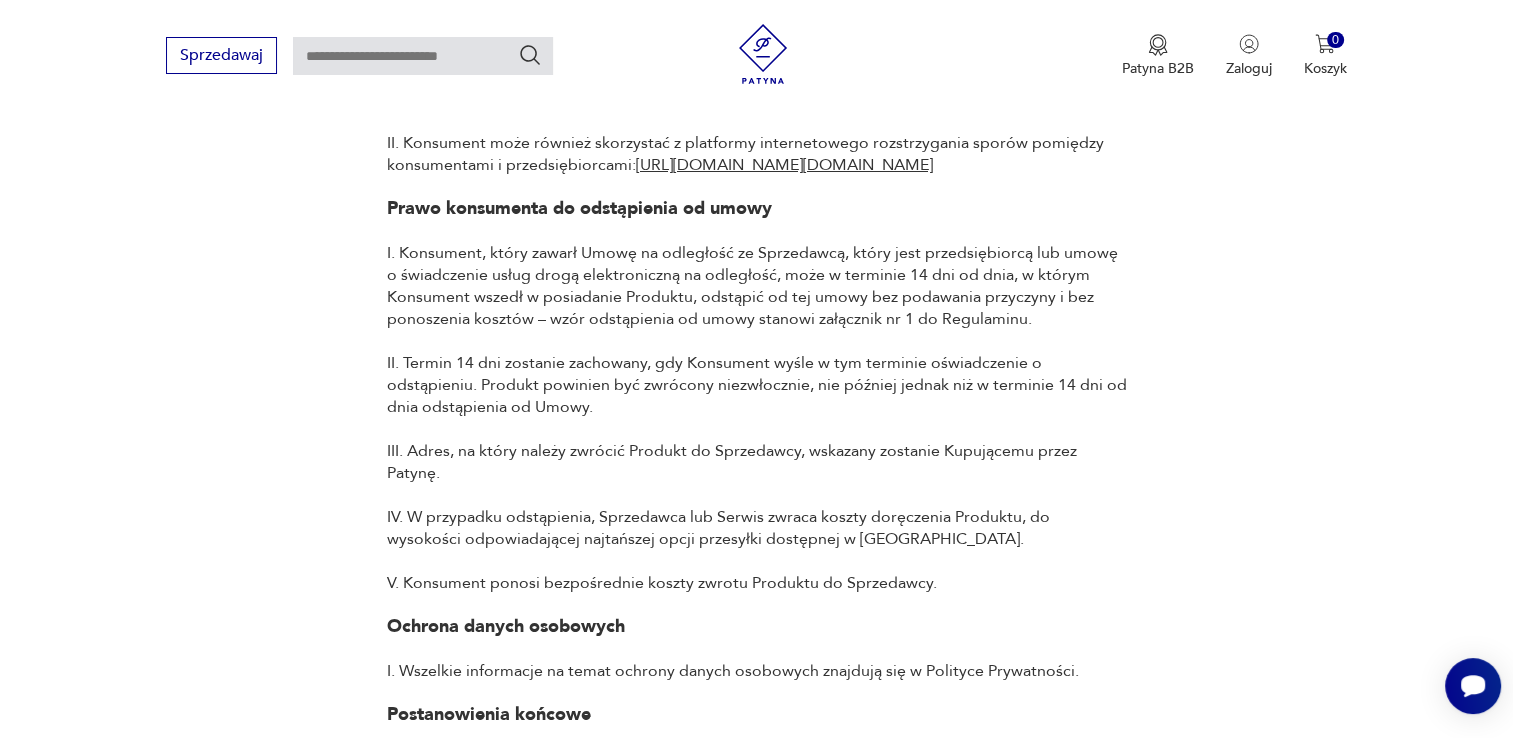 drag, startPoint x: 424, startPoint y: 542, endPoint x: 382, endPoint y: 516, distance: 49.396355 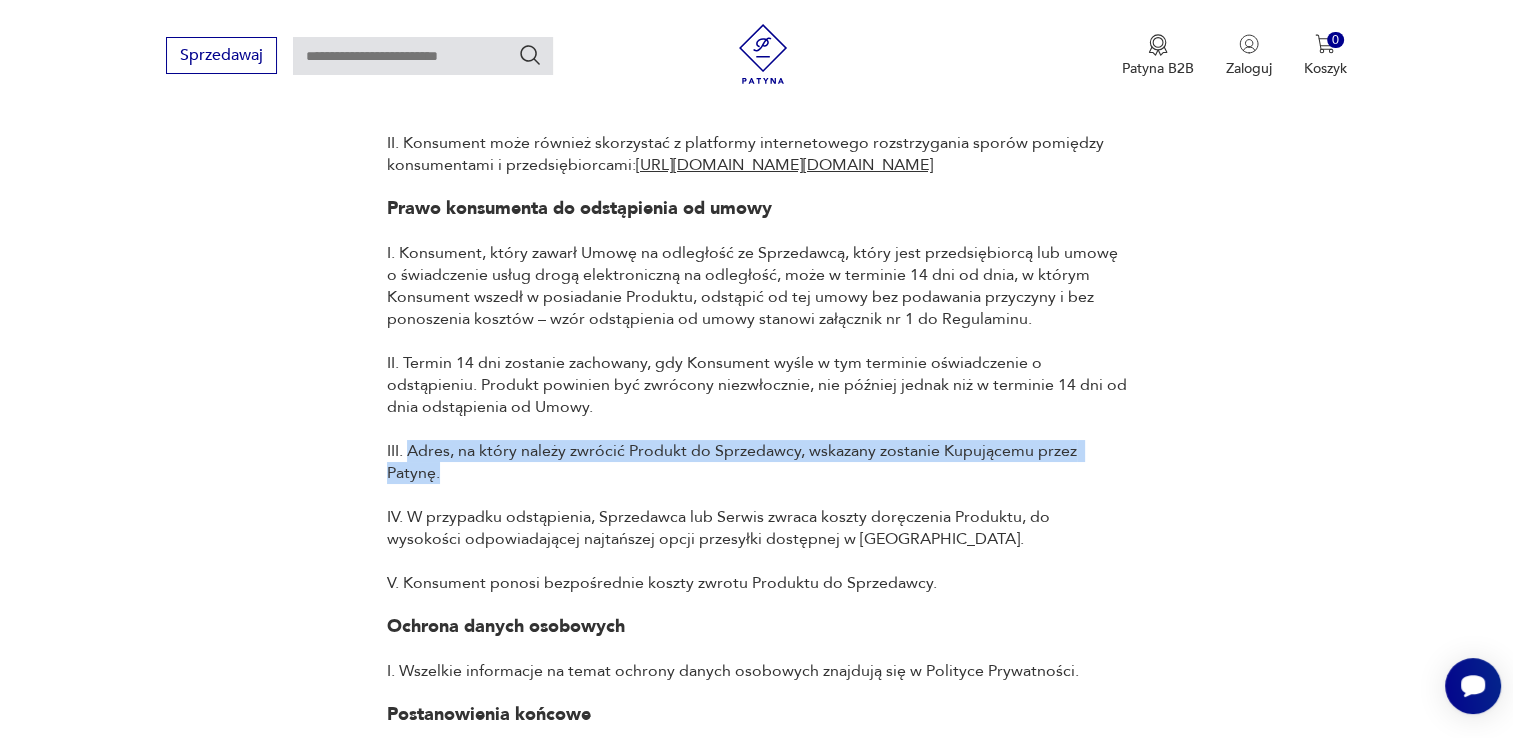 drag, startPoint x: 408, startPoint y: 516, endPoint x: 464, endPoint y: 542, distance: 61.741398 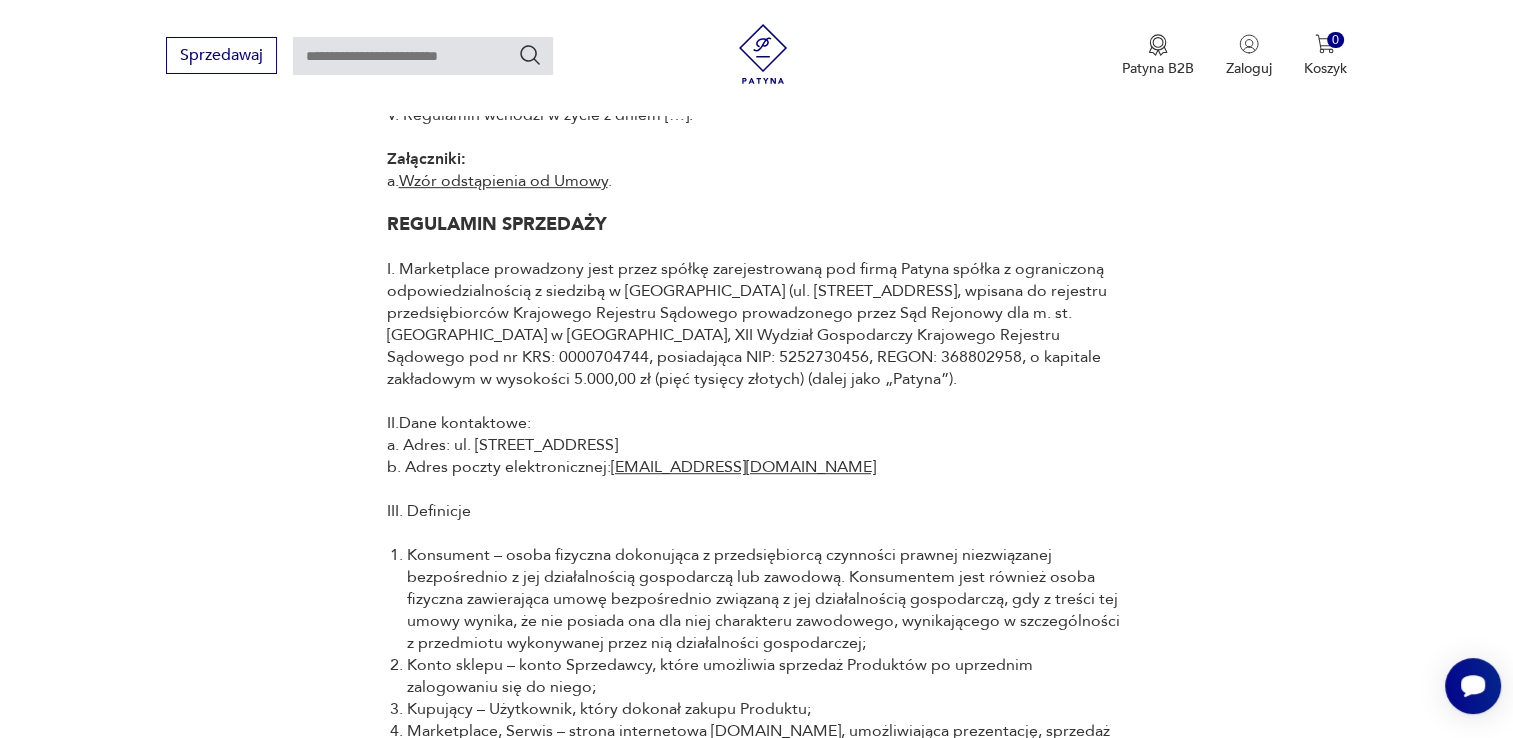 scroll, scrollTop: 9033, scrollLeft: 0, axis: vertical 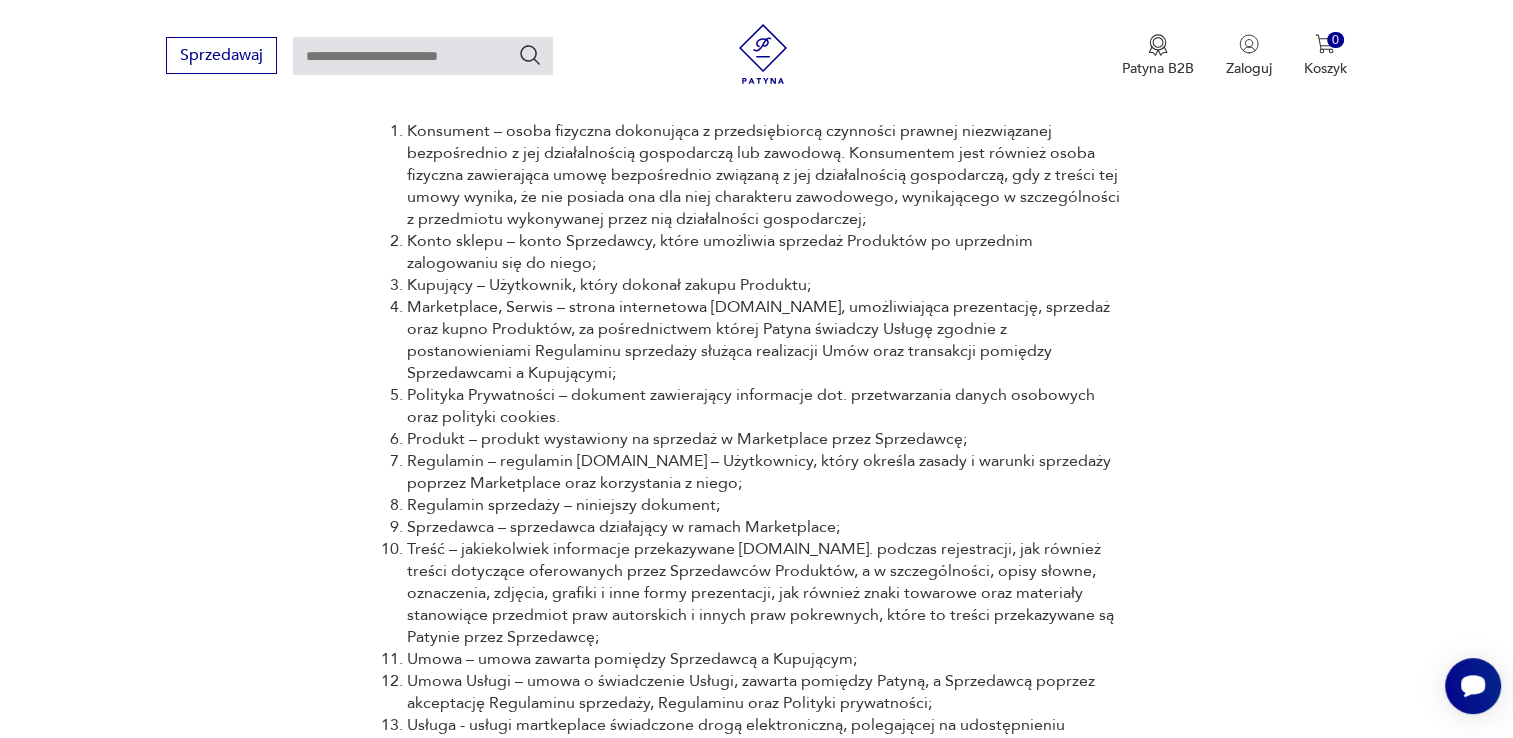 click on "Marketplace, Serwis – strona internetowa [DOMAIN_NAME], umożliwiająca prezentację, sprzedaż oraz kupno Produktów, za pośrednictwem której Patyna świadczy Usługę zgodnie z postanowieniami Regulaminu sprzedaży służąca realizacji Umów oraz transakcji pomiędzy Sprzedawcami a Kupującymi;" at bounding box center [767, 340] 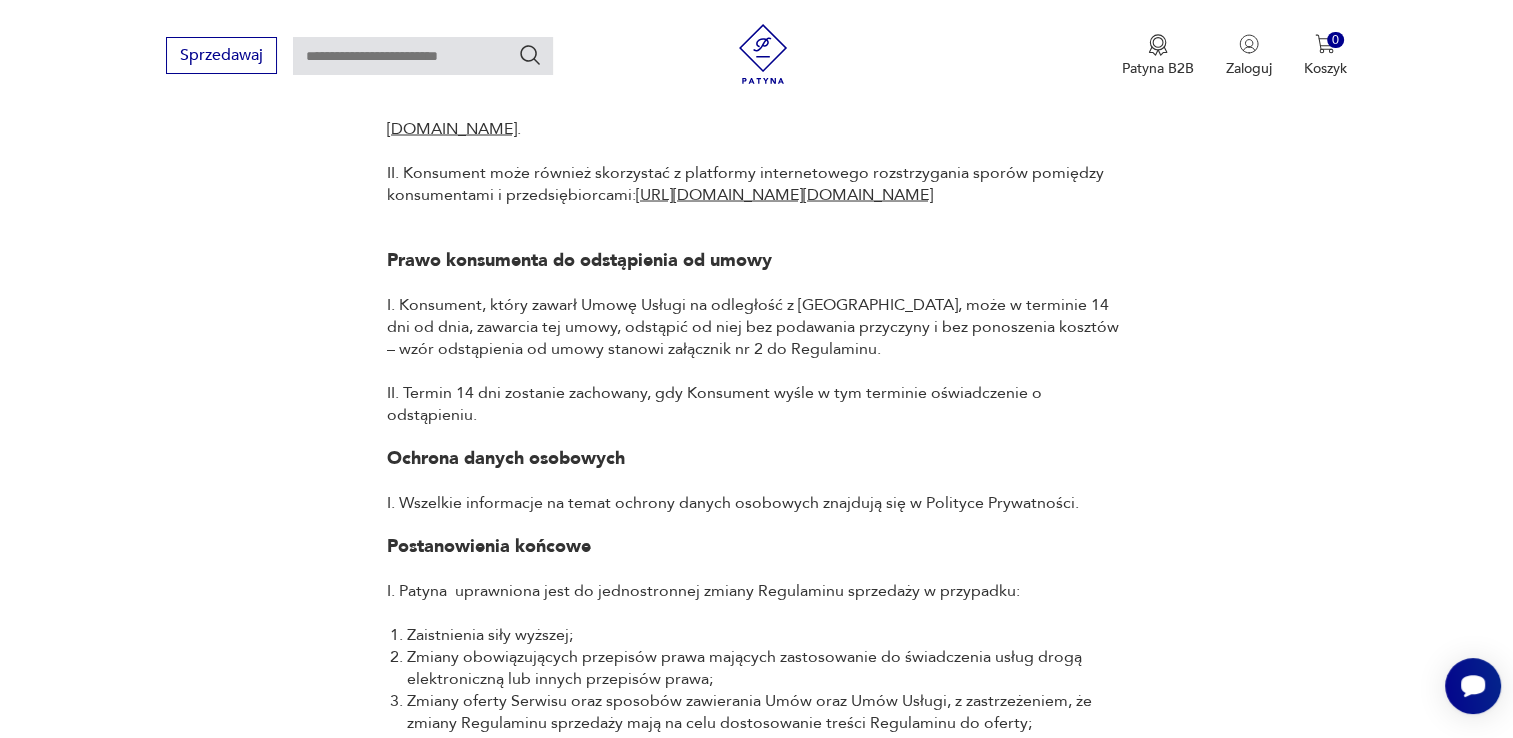 scroll, scrollTop: 18632, scrollLeft: 0, axis: vertical 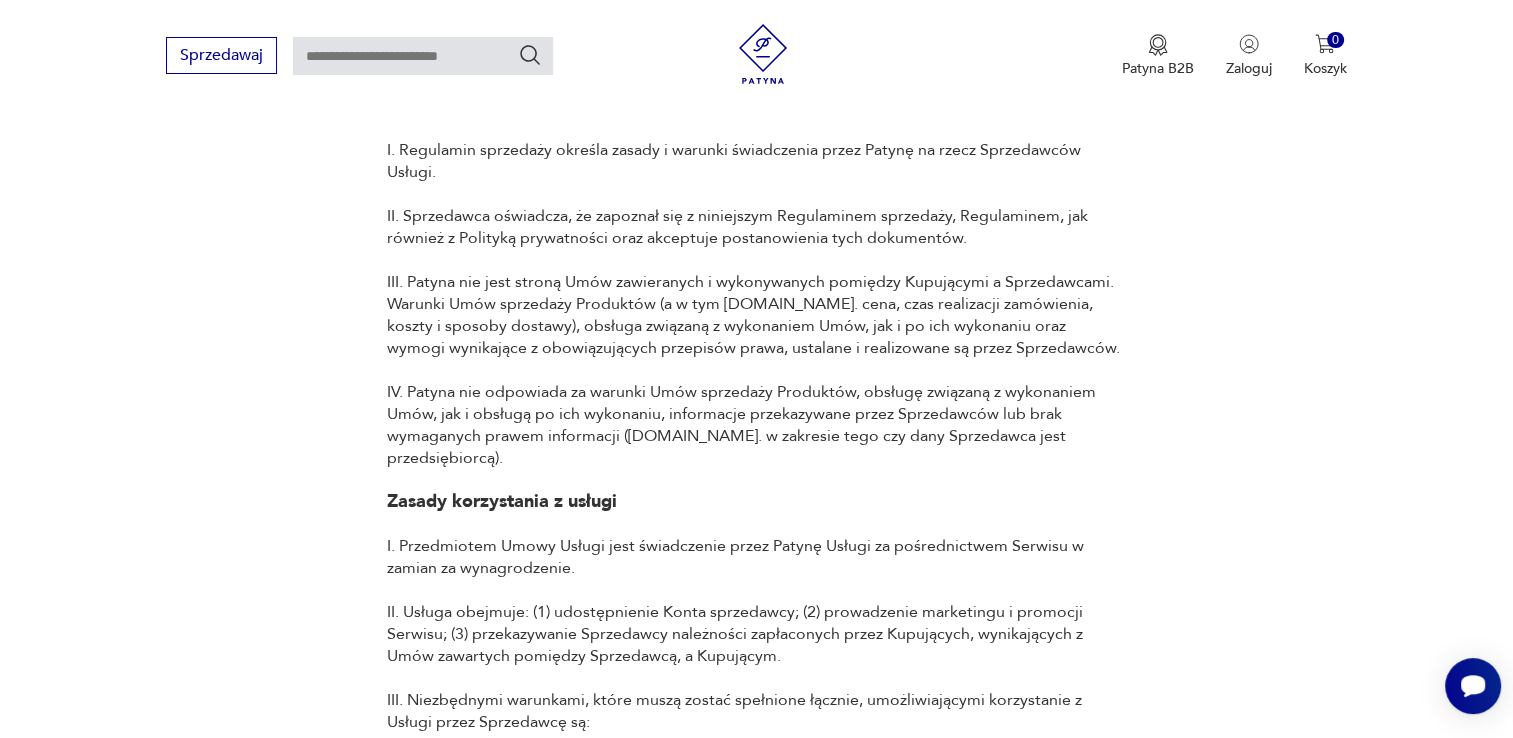click at bounding box center [763, 54] 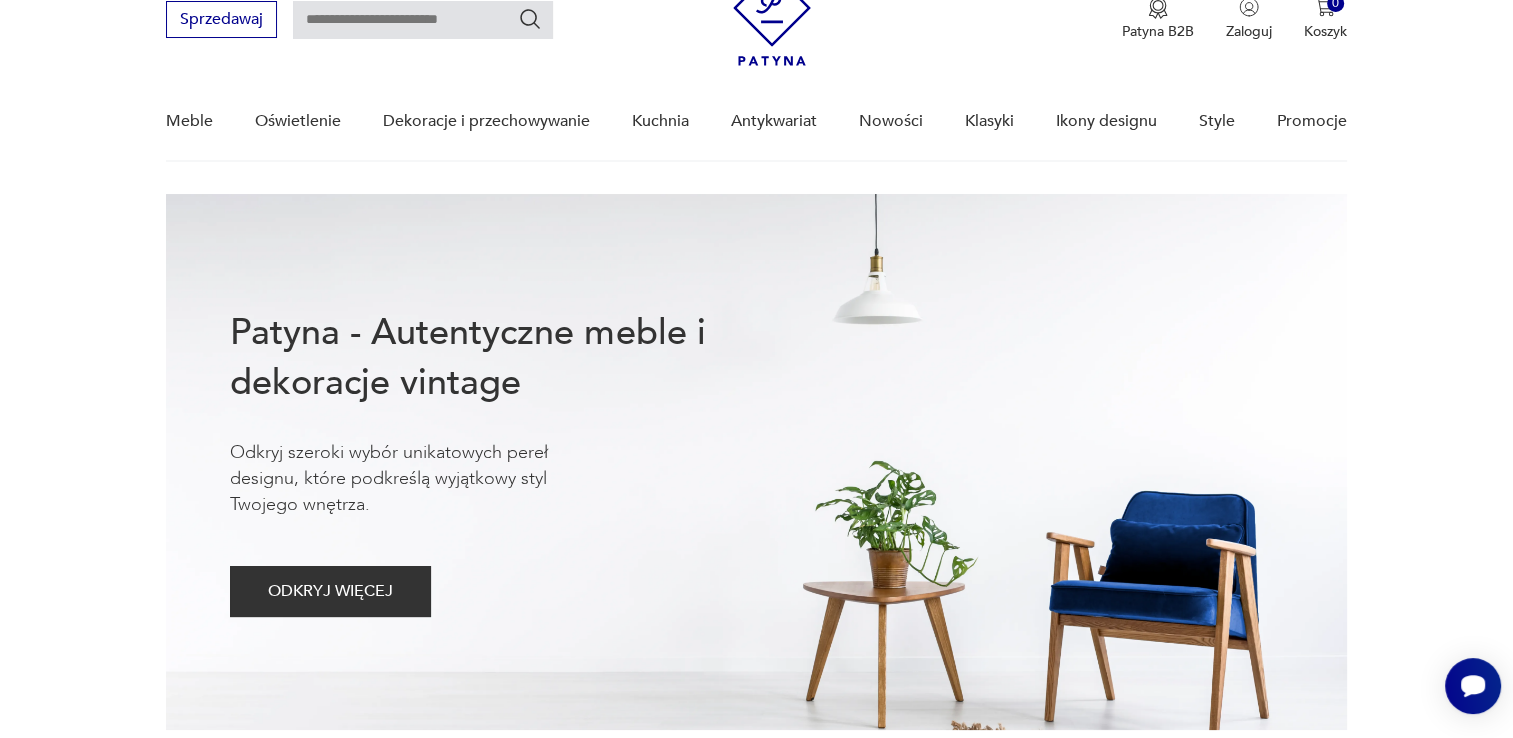 scroll, scrollTop: 0, scrollLeft: 0, axis: both 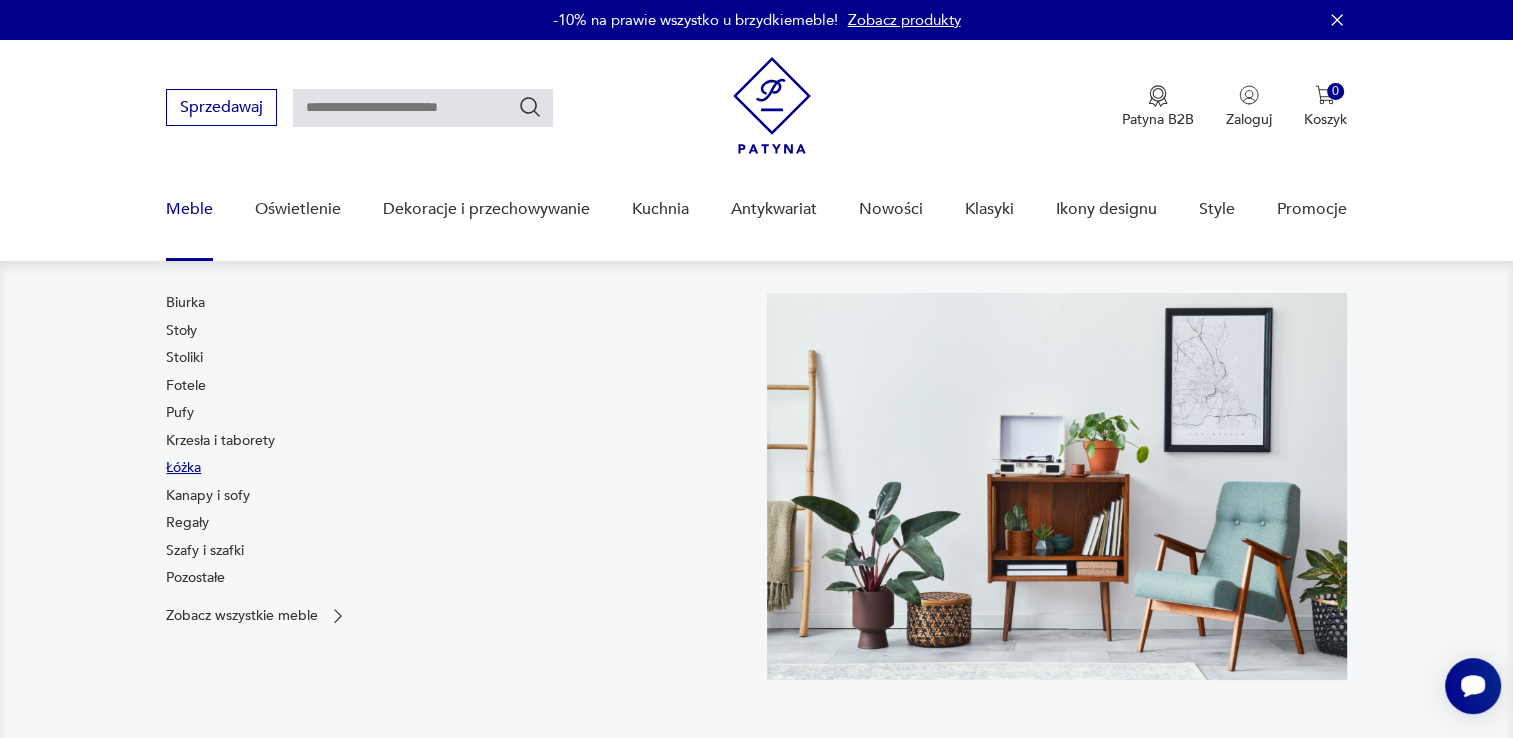 click on "Łóżka" at bounding box center [183, 468] 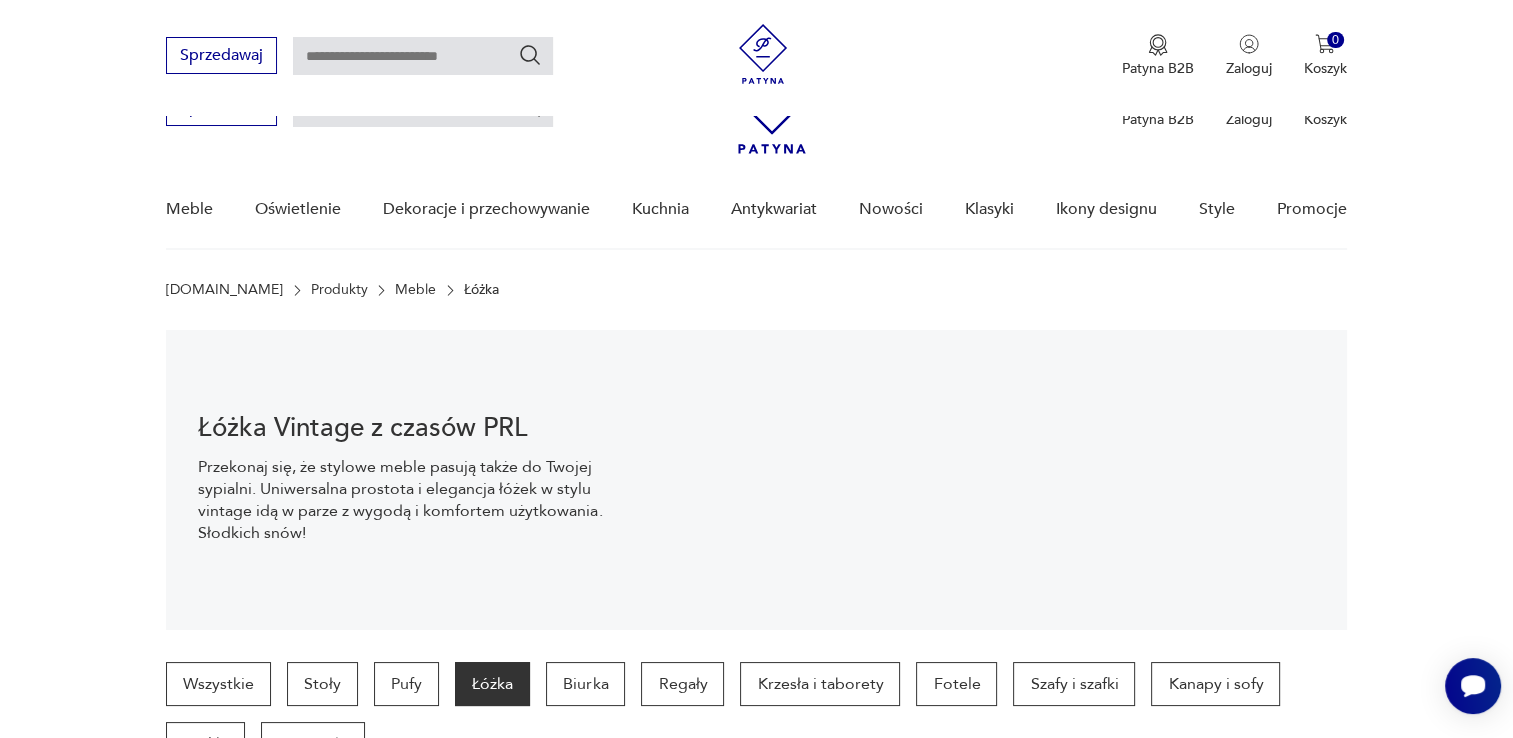 scroll, scrollTop: 3212, scrollLeft: 0, axis: vertical 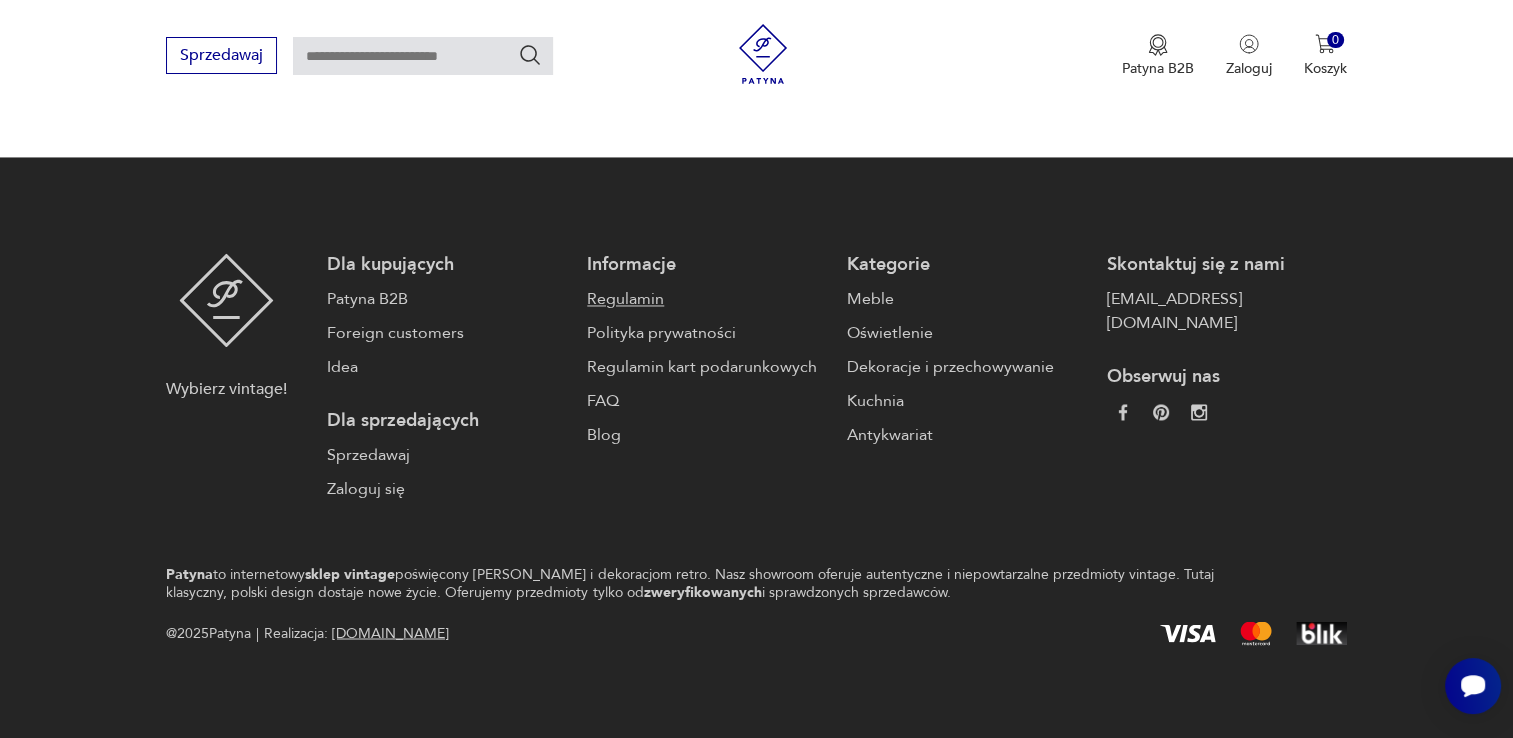 click on "Regulamin" at bounding box center [707, 299] 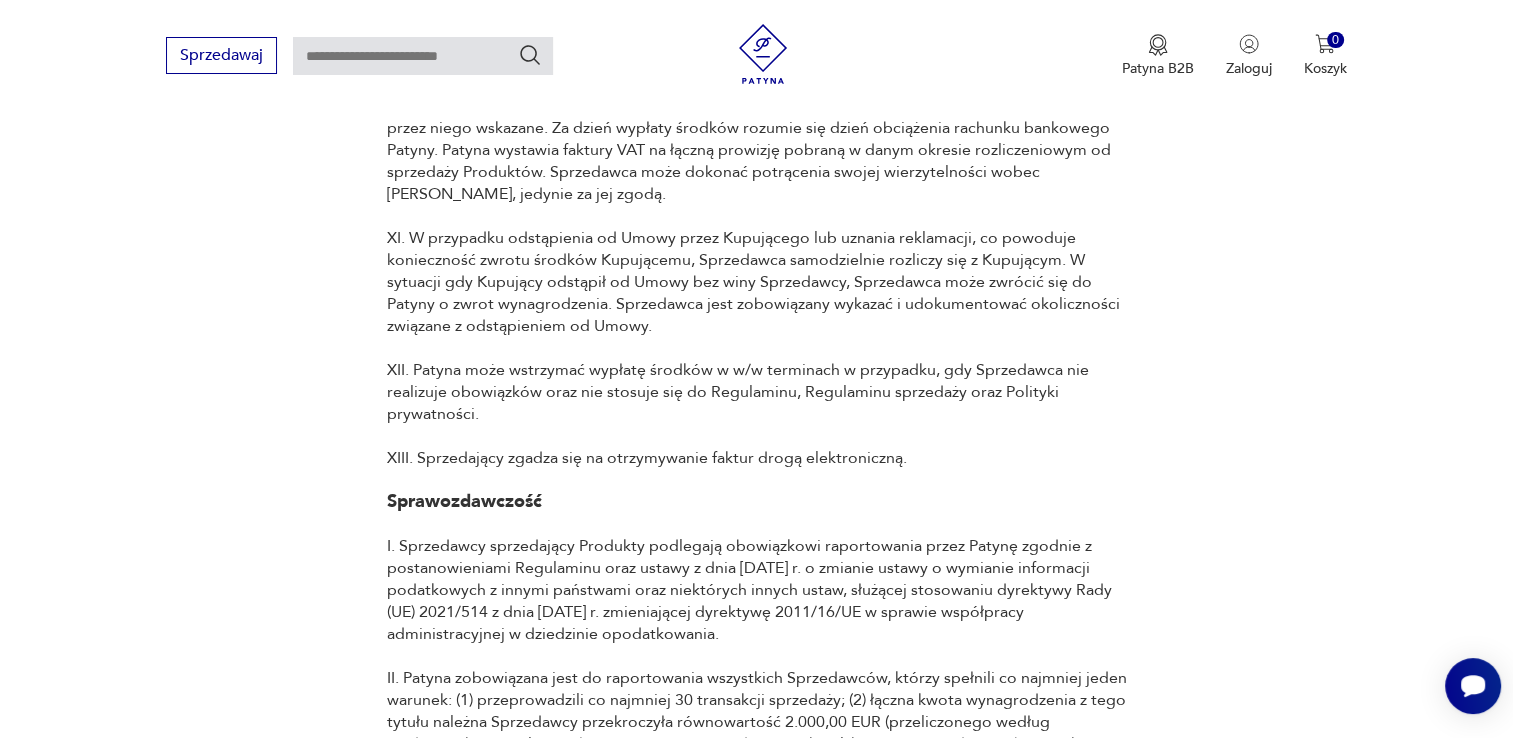 scroll, scrollTop: 18694, scrollLeft: 0, axis: vertical 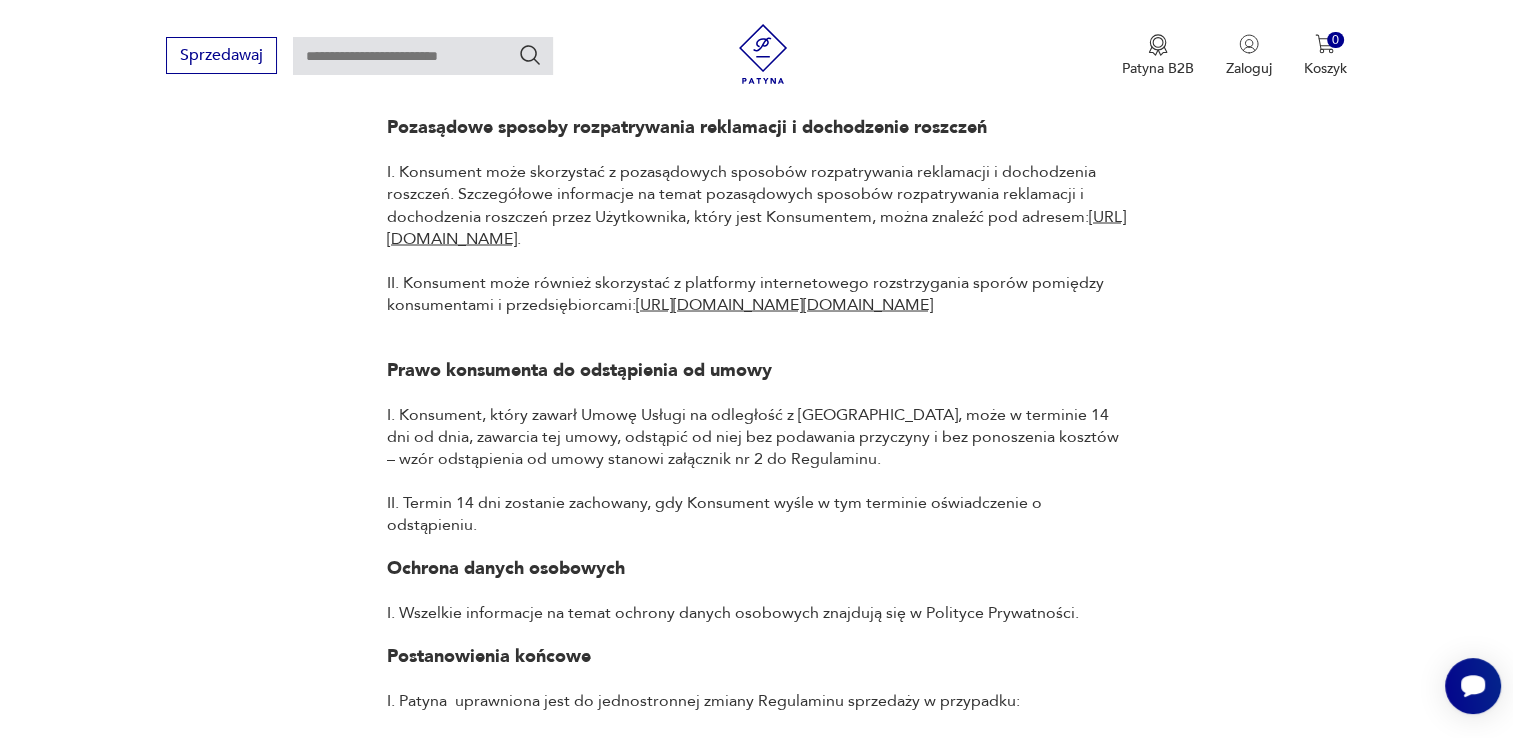 click on "I. Konsument, który zawarł Umowę Usługi na odległość z [GEOGRAPHIC_DATA], może w terminie 14 dni od dnia, zawarcia tej umowy, odstąpić od niej bez podawania przyczyny i bez ponoszenia kosztów – wzór odstąpienia od umowy stanowi załącznik nr 2 do Regulaminu." at bounding box center (757, 436) 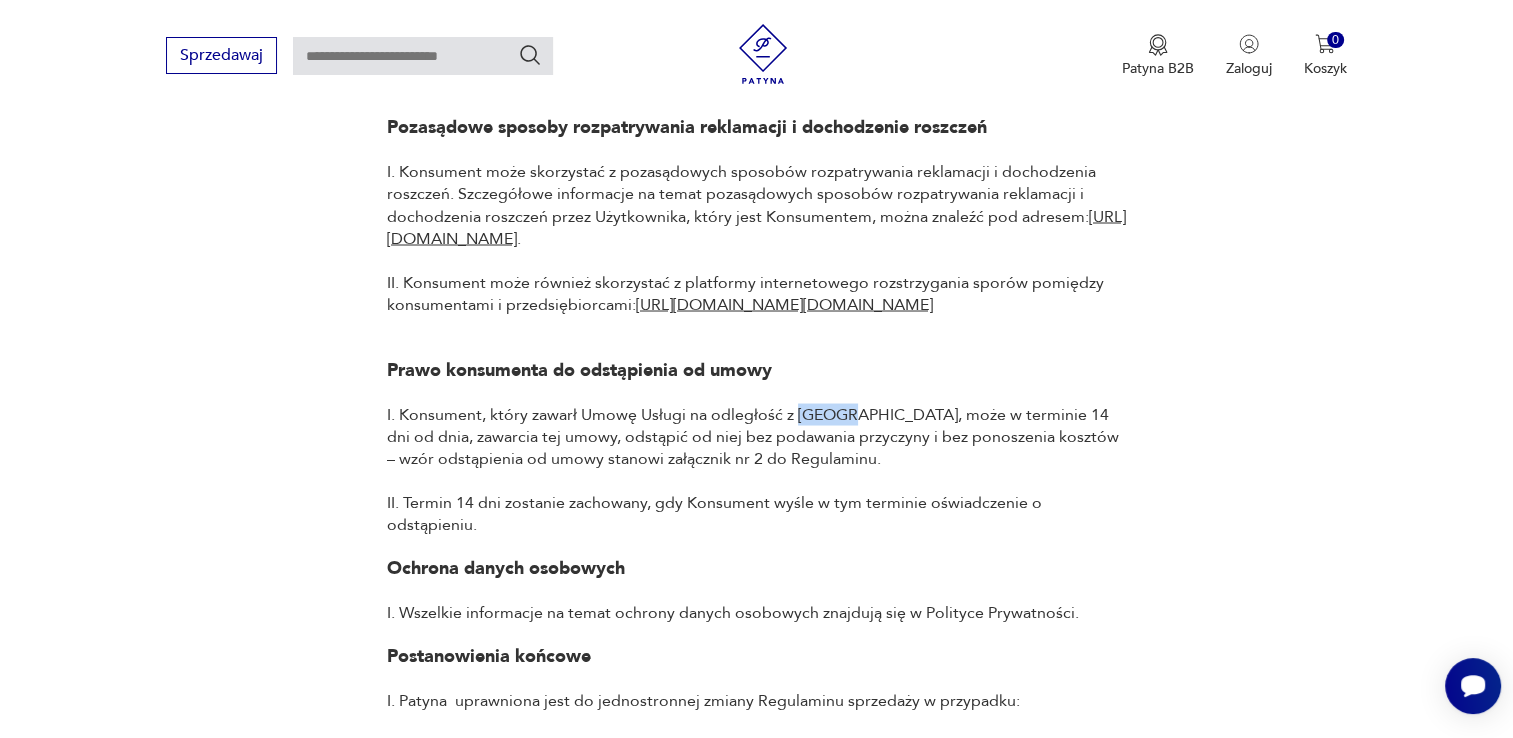click on "I. Konsument, który zawarł Umowę Usługi na odległość z [GEOGRAPHIC_DATA], może w terminie 14 dni od dnia, zawarcia tej umowy, odstąpić od niej bez podawania przyczyny i bez ponoszenia kosztów – wzór odstąpienia od umowy stanowi załącznik nr 2 do Regulaminu." at bounding box center (757, 436) 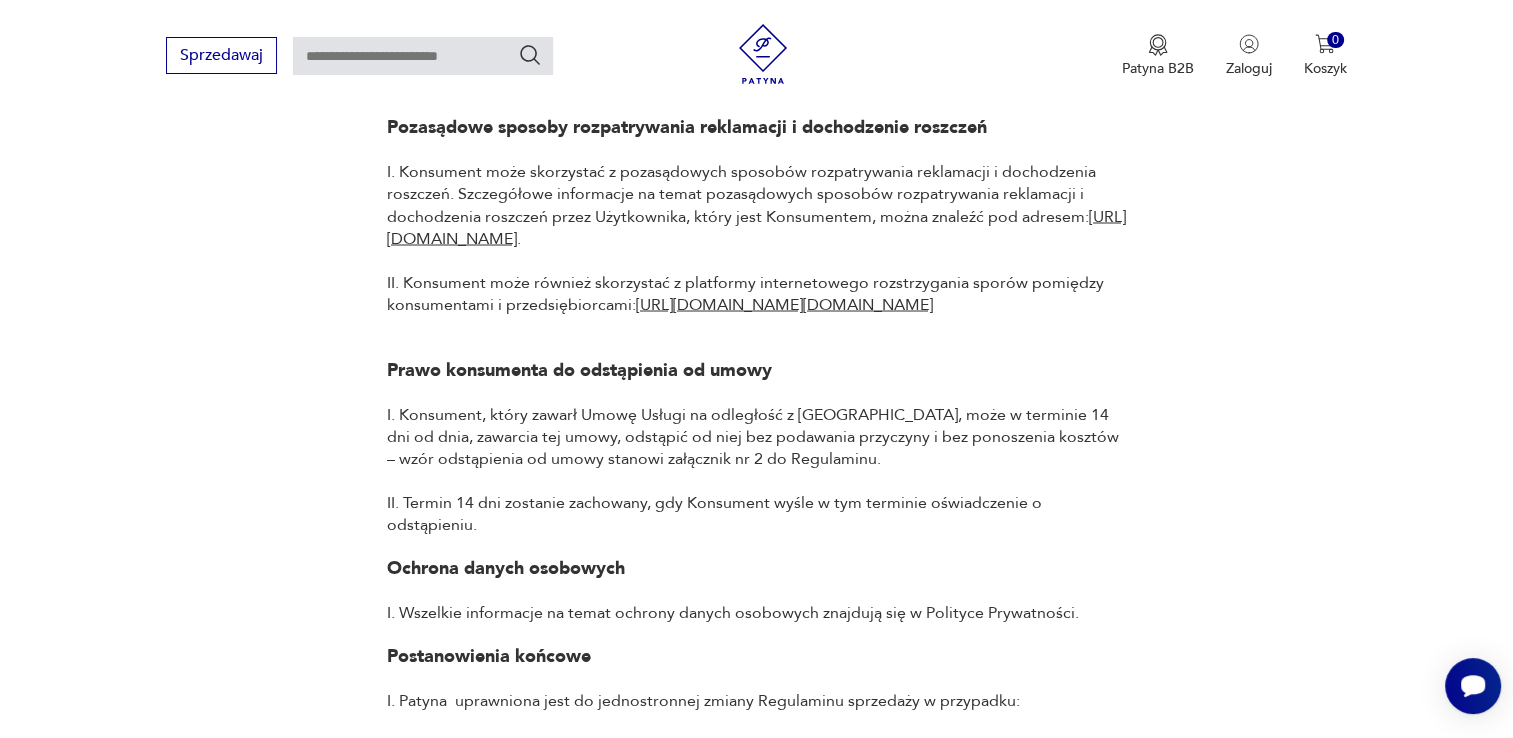 drag, startPoint x: 807, startPoint y: 410, endPoint x: 916, endPoint y: 472, distance: 125.39936 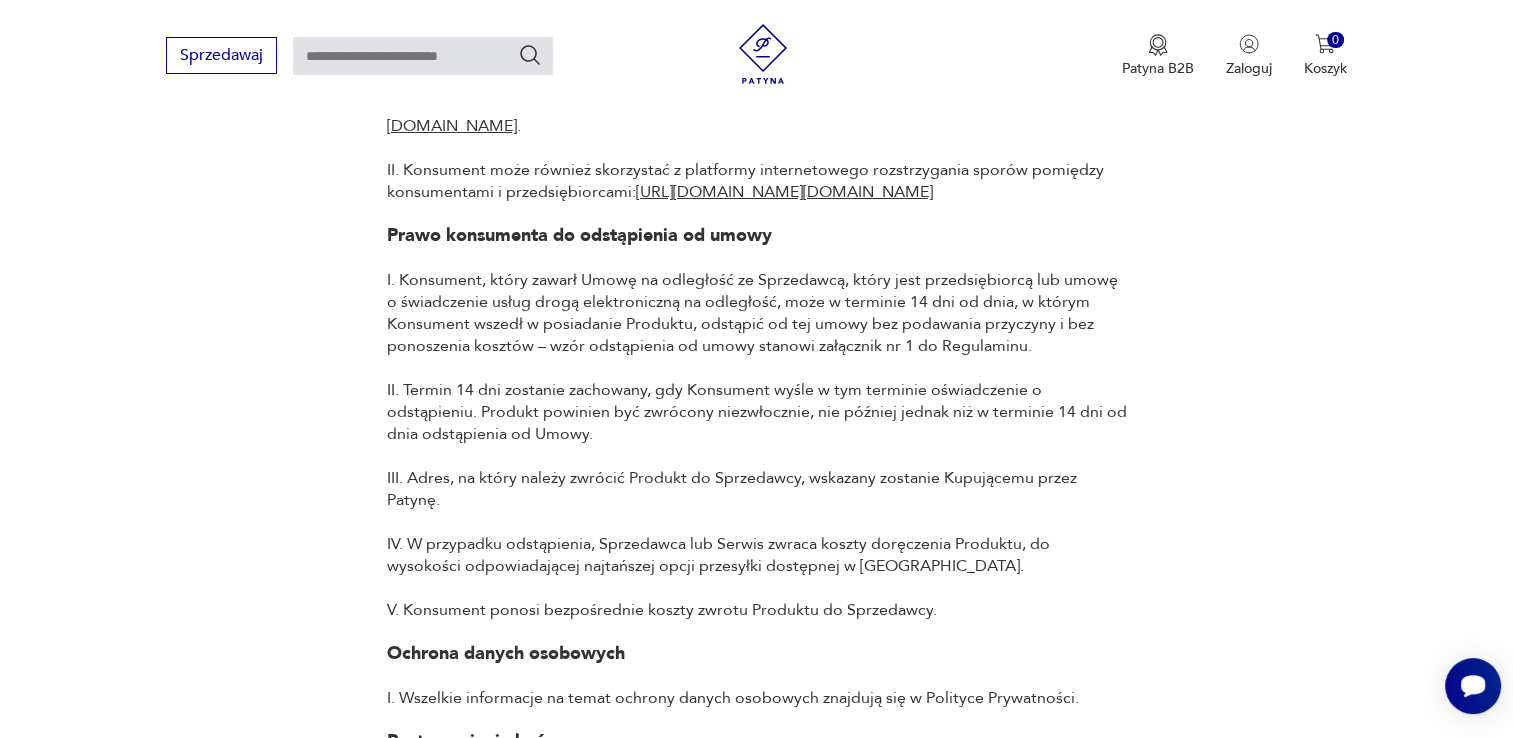 scroll, scrollTop: 7383, scrollLeft: 0, axis: vertical 